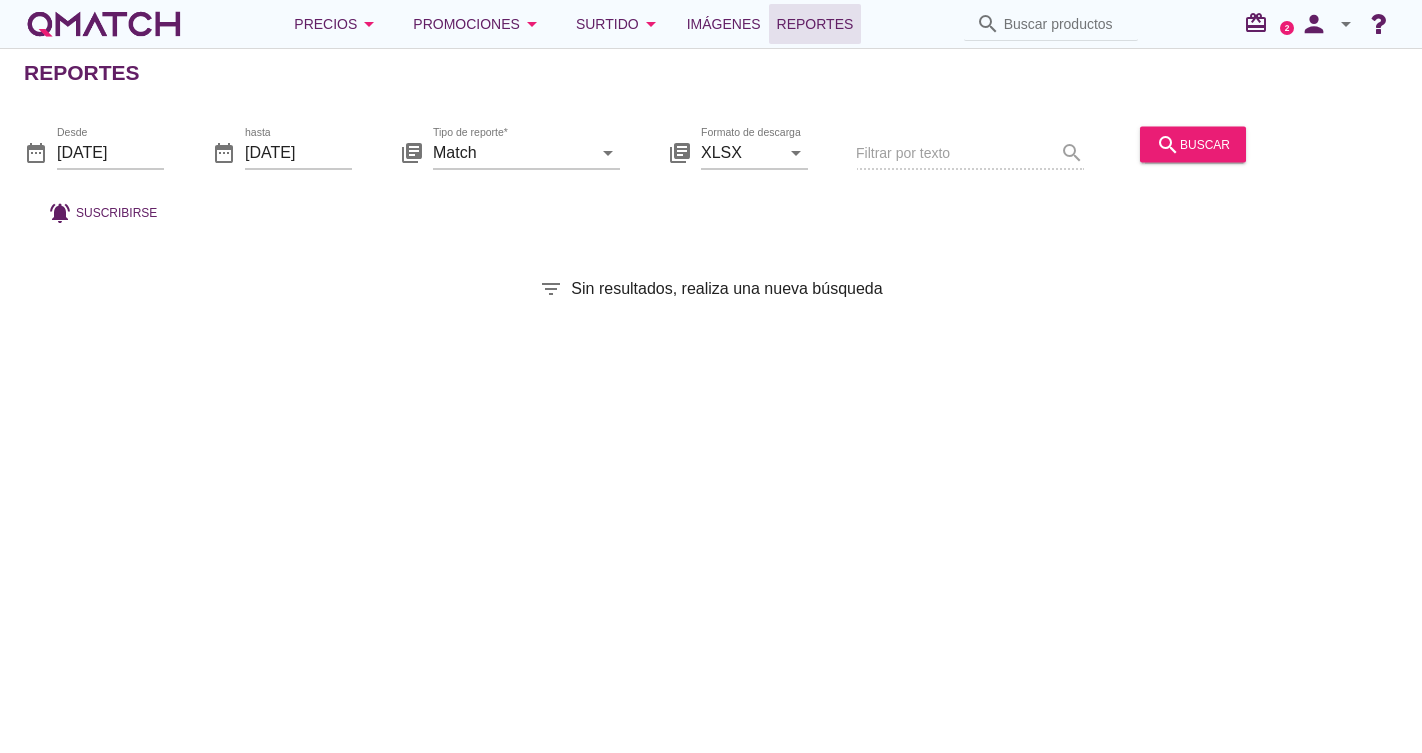 scroll, scrollTop: 0, scrollLeft: 0, axis: both 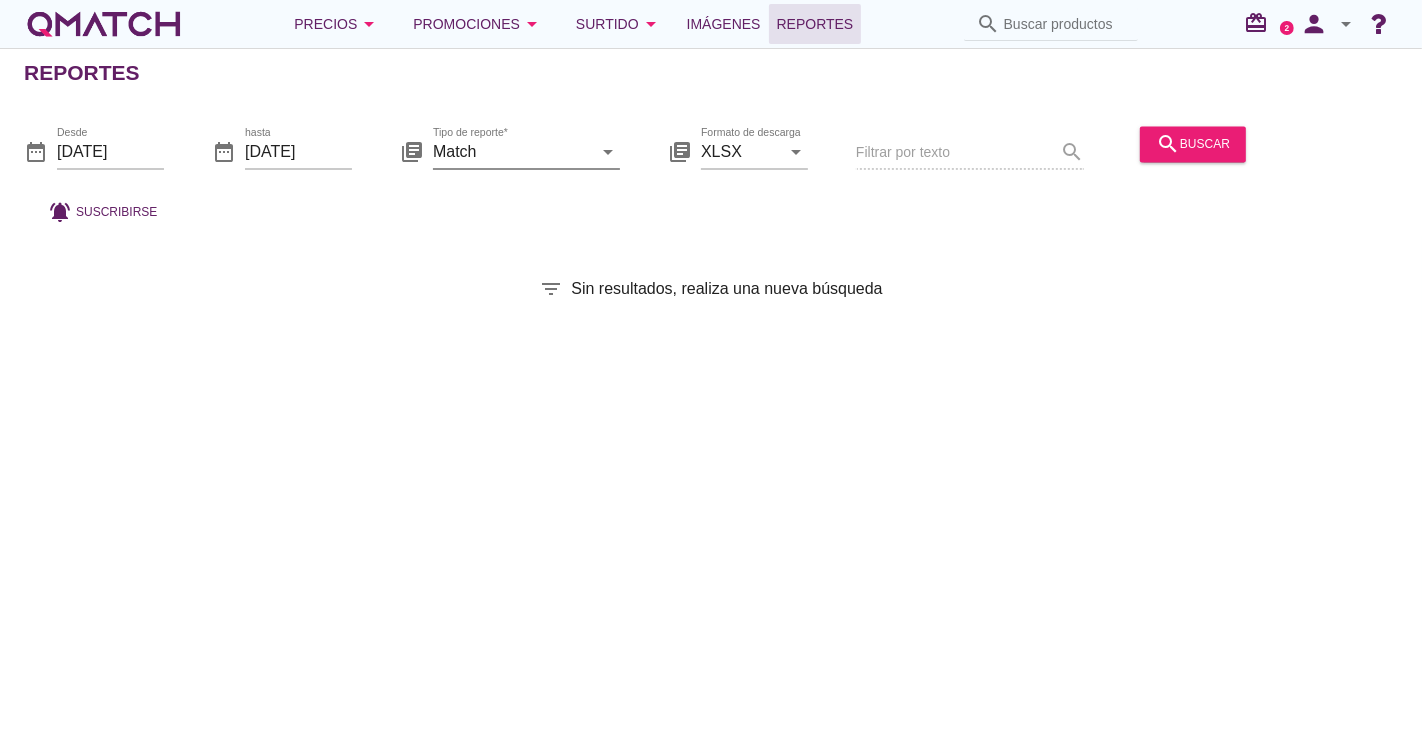 click on "arrow_drop_down" at bounding box center [608, 152] 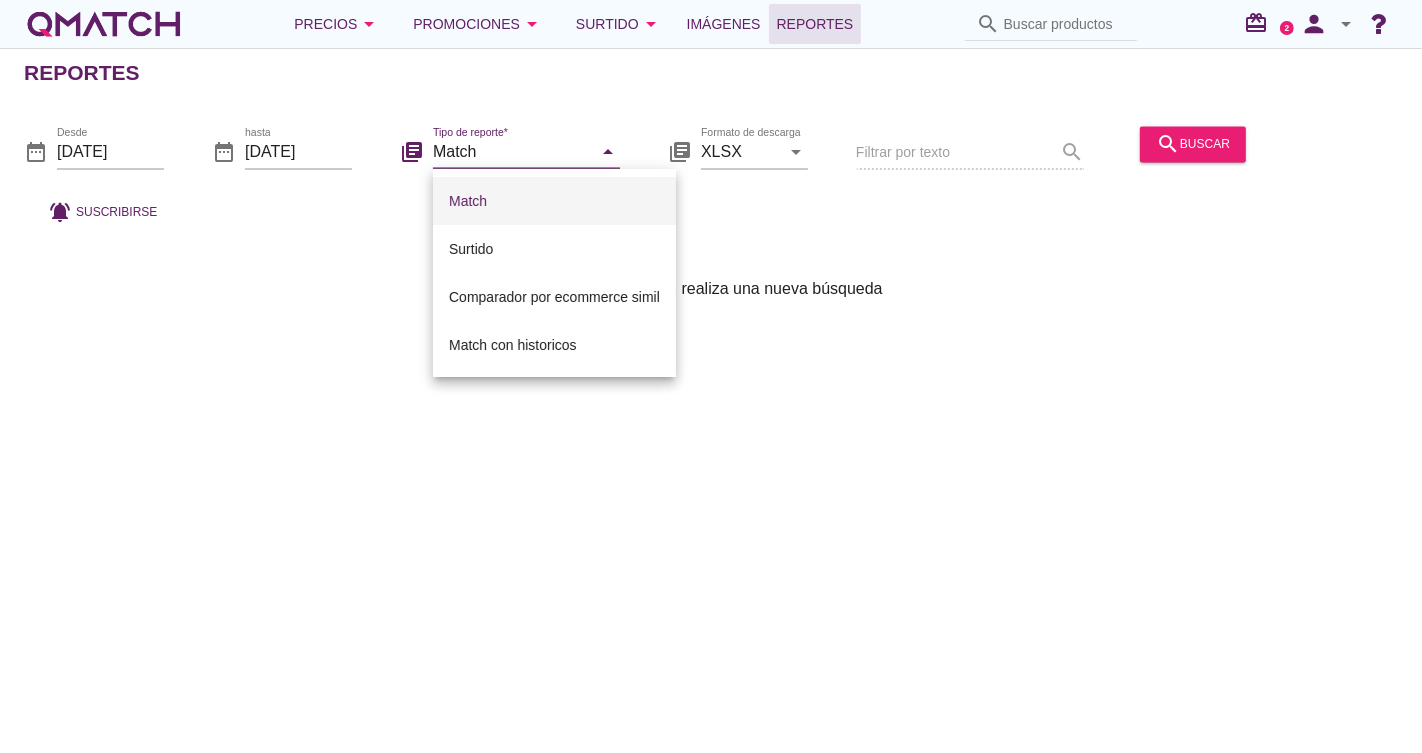 click on "Match" at bounding box center (554, 201) 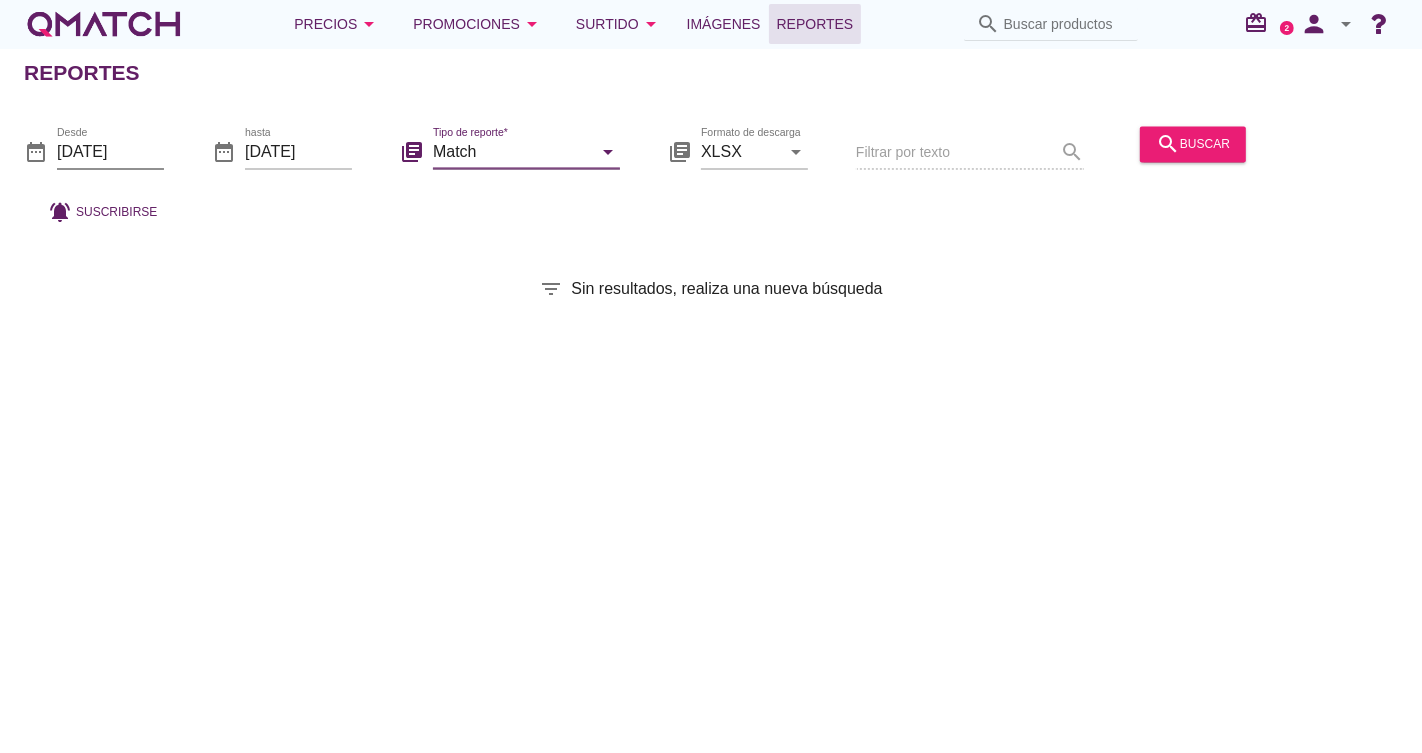 click on "[DATE]" at bounding box center (110, 152) 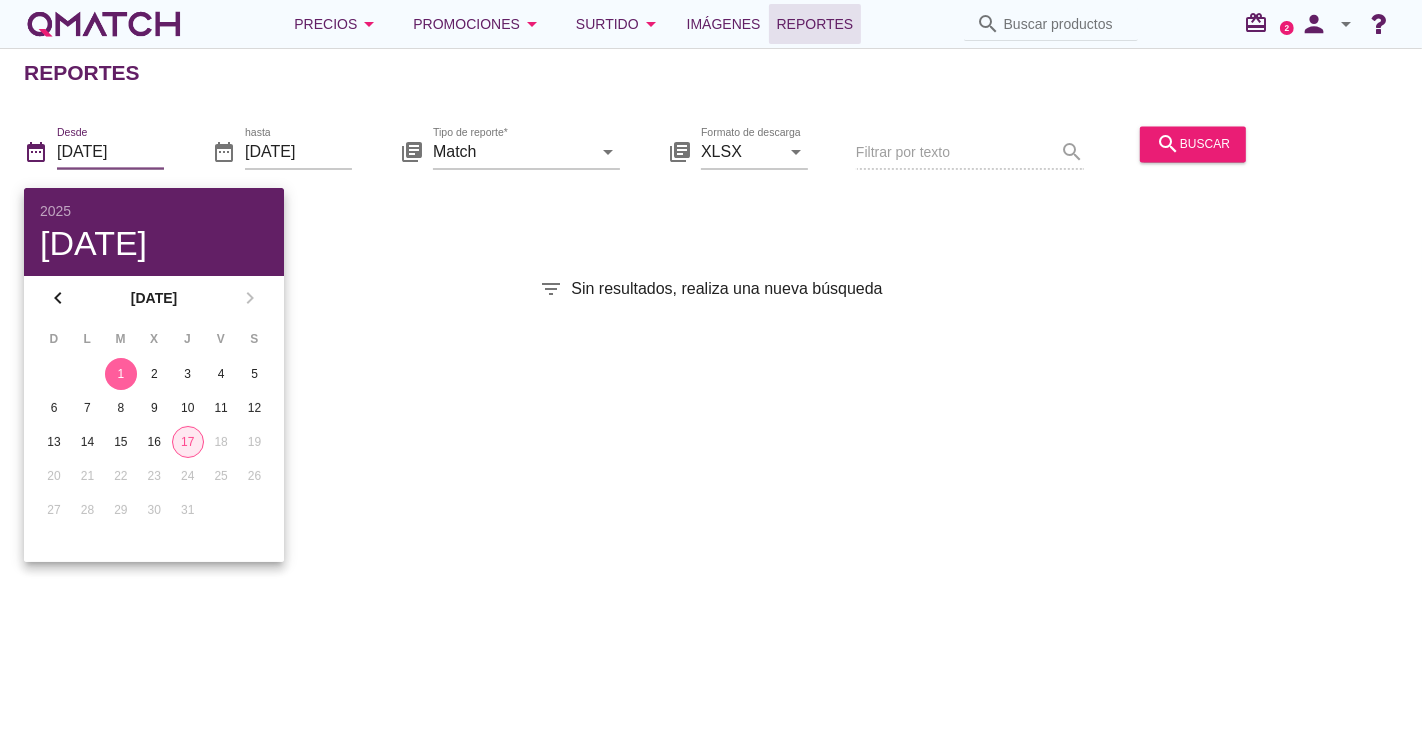 drag, startPoint x: 191, startPoint y: 443, endPoint x: 197, endPoint y: 429, distance: 15.231546 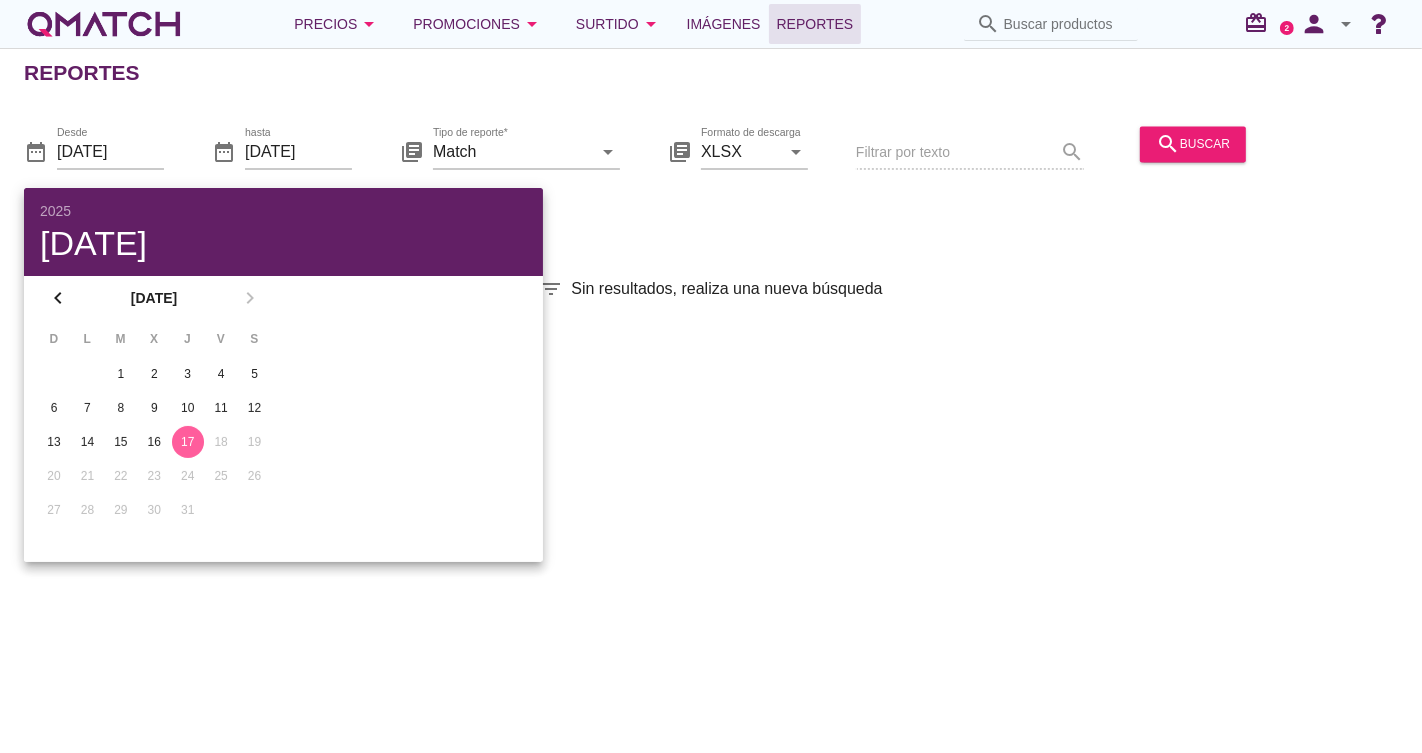 type on "[DATE]" 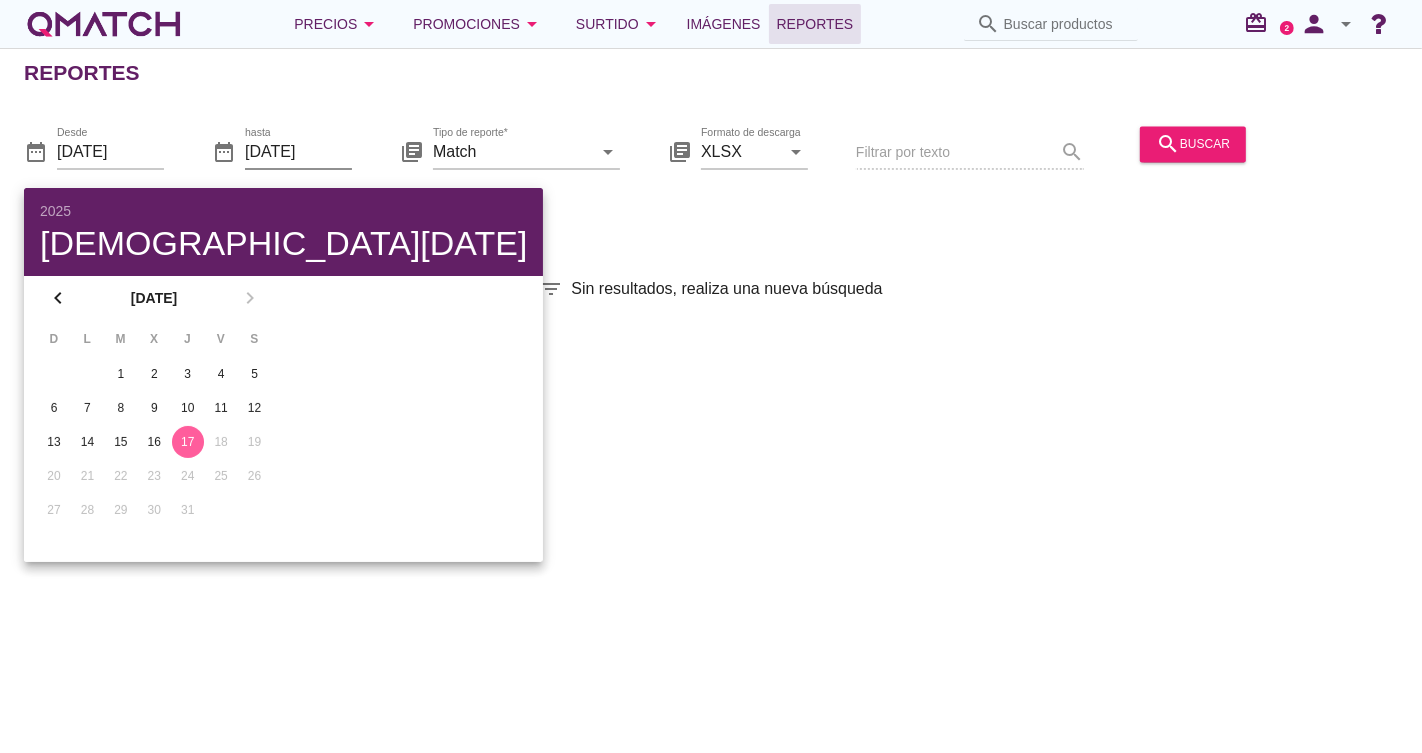 click on "[DATE]" at bounding box center (298, 152) 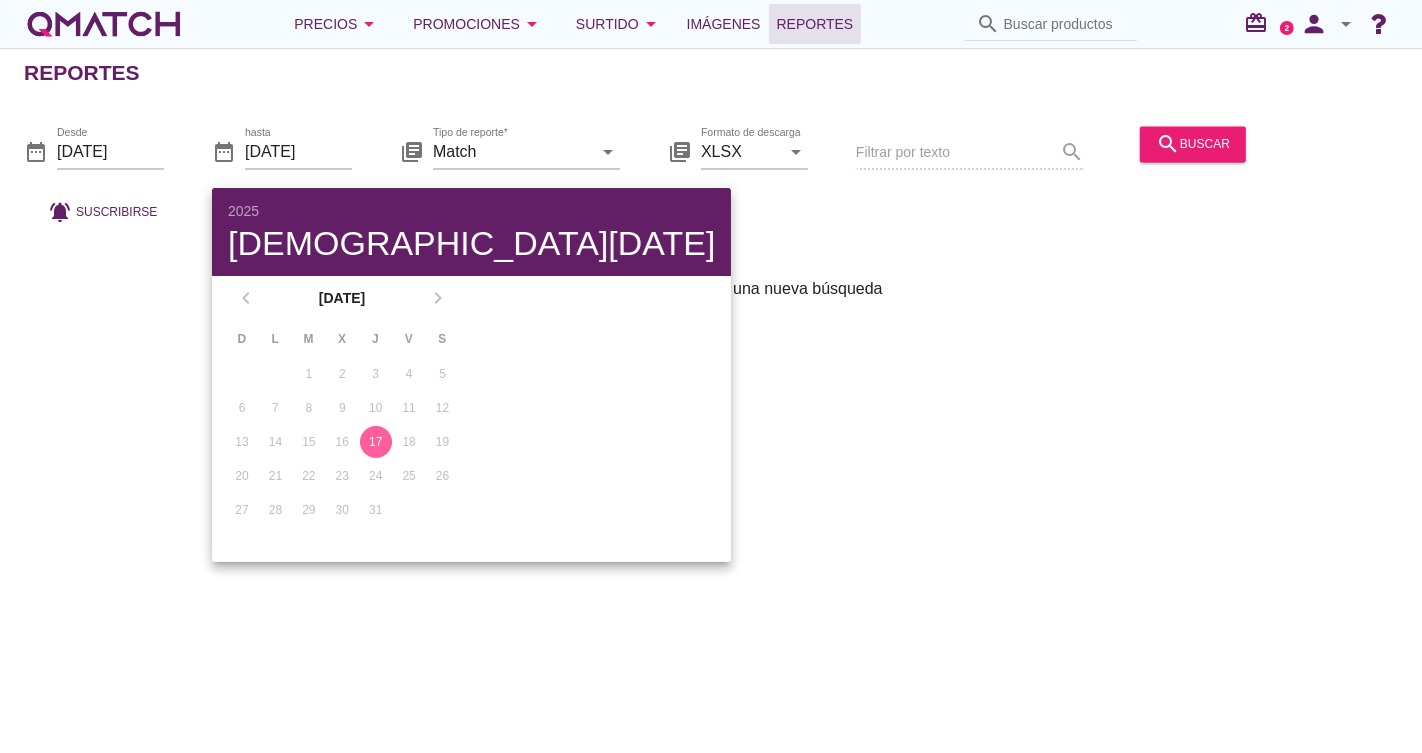 click on "17" at bounding box center (376, 442) 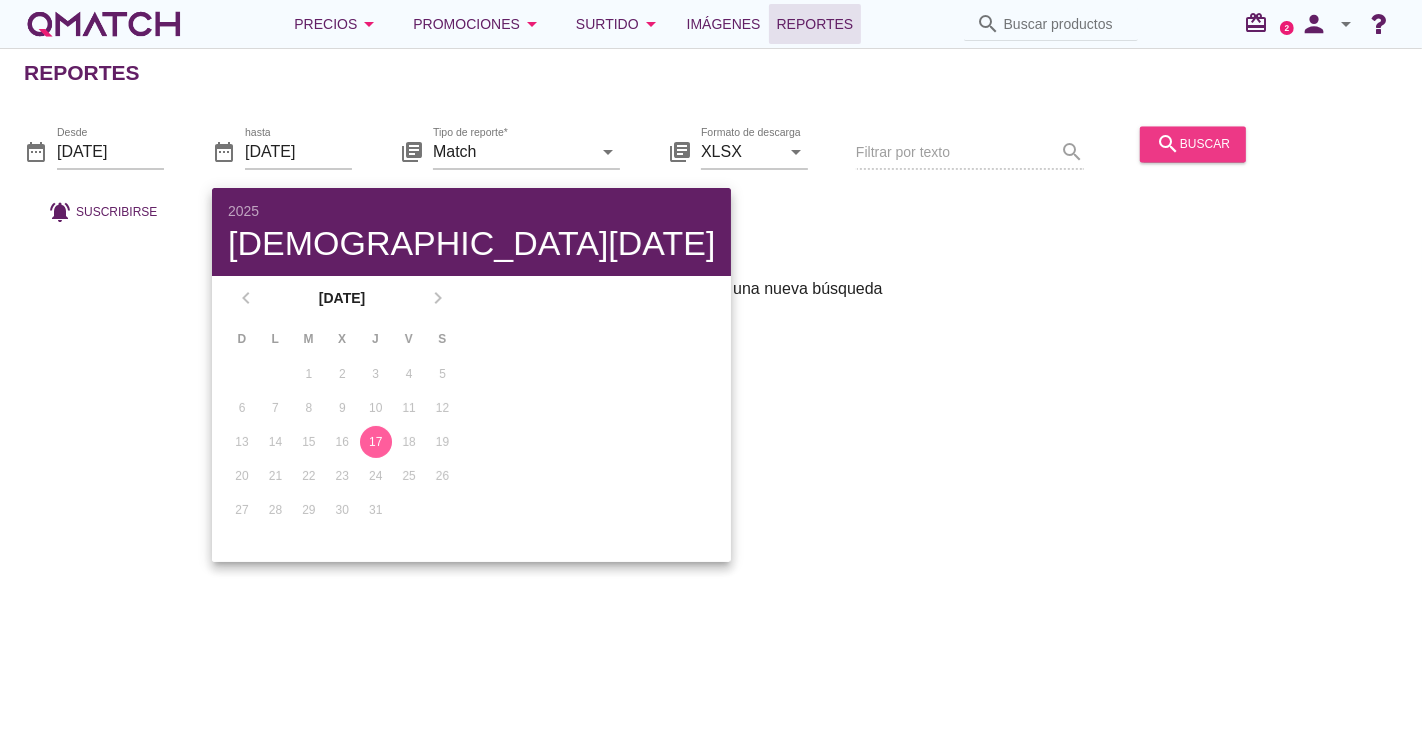 click on "search" at bounding box center (1168, 144) 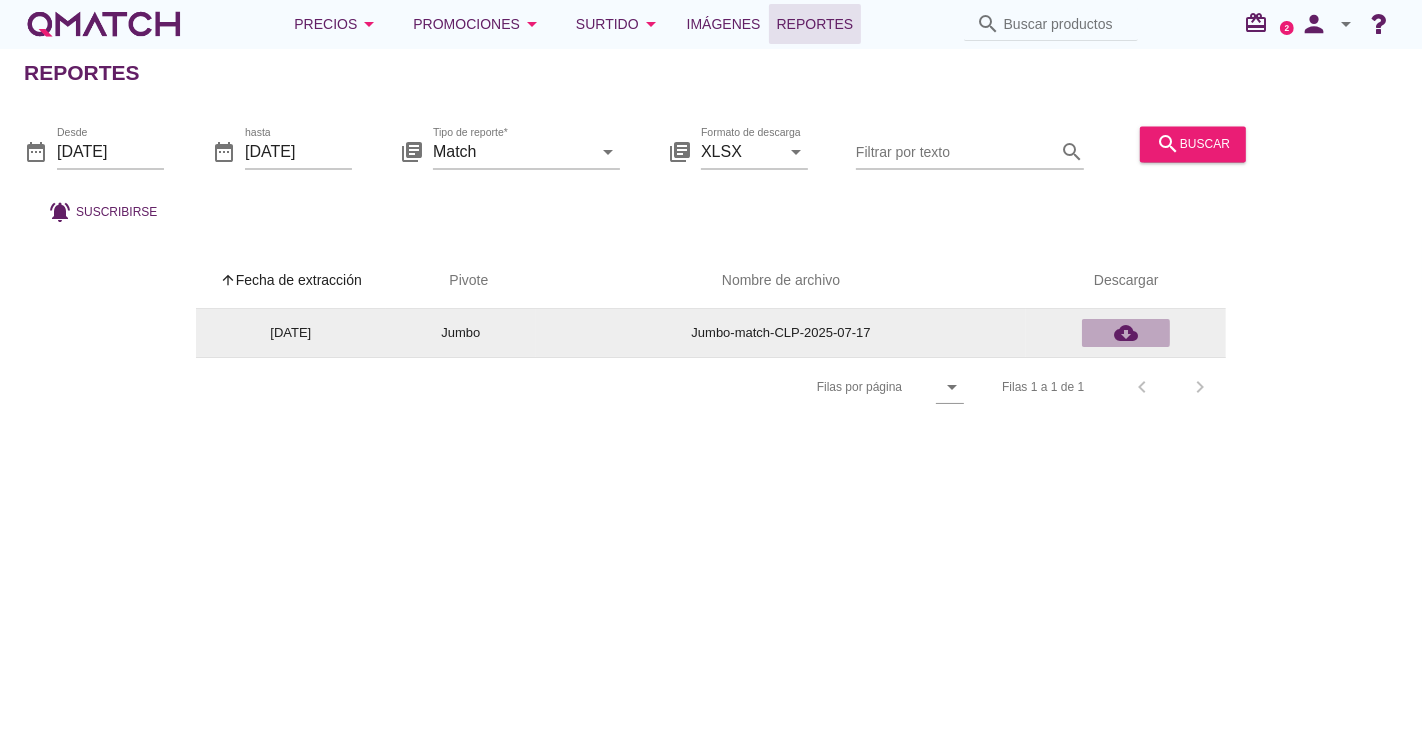 click on "cloud_download" at bounding box center [1126, 333] 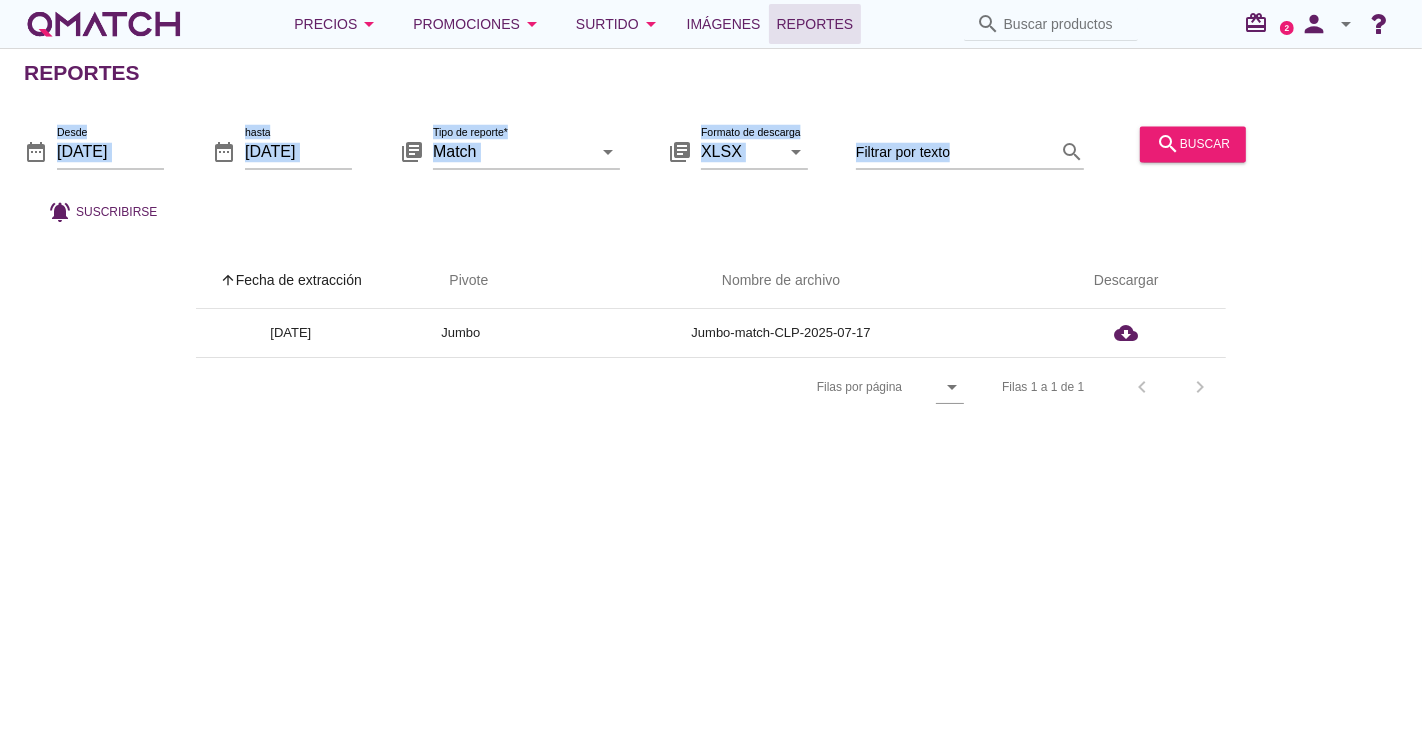 click on "5 10 25 All 2025 [DATE] chevron_left [DATE] chevron_right D L M X J V S 1 2 3 4 5 6 7 8 9 10 11 12 13 14 15 16 17 18 19 20 21 22 23 24 25 26 27 28 29 30 31 2025 [DATE] chevron_left [DATE] chevron_right D L M X J V S 1 2 3 4 5 6 7 8 9 10 11 12 13 14 15 16 17 18 19 20 21 22 23 24 25 26 27 28 29 30 31
¿Desea cancelar su suscripción a los reportes de tipo Match?
Dejaras de recibir reportes periódicos en tu correo, pero la configuración de tu suscripción estará disponible en caso de que desees activarla nuevamente.
Configuración: Formato: EXCEL Hora de entrega estimada: 5:00 P.M. Días:  Divisa: undefined
No
Si
Suscripción periódica al reporte tipo Match
Recibiras los reportes en tu correo de forma periódica según los días, divisas y el
horario elegido.
Formato EXCEL CSV Hora de despacho (aproximada) 11:00 a.m. 2:00 p.m. 5:00 p.m. Días de despacho [DATE] 2" at bounding box center [711, 376] 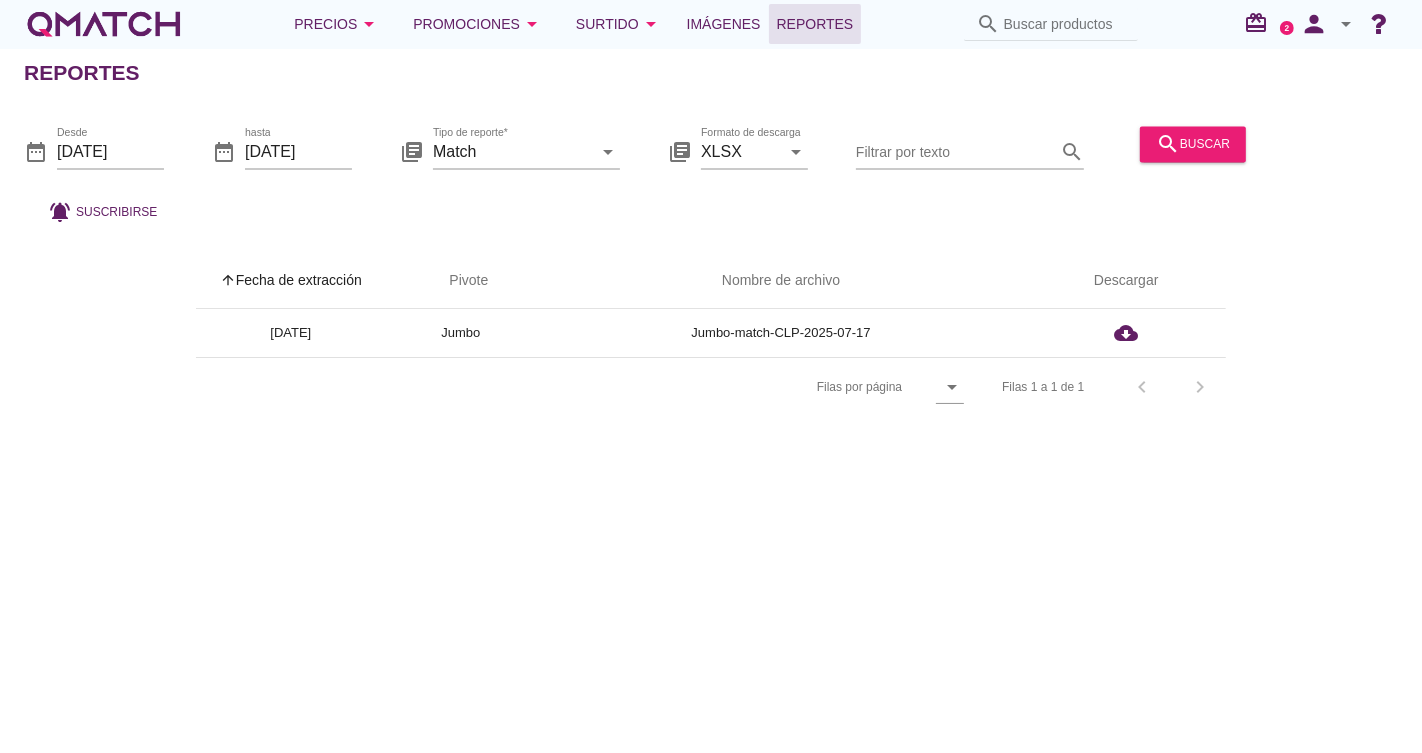 click on "arrow_upward Fecha de extracción arrow_upward Pivote Nombre de archivo Descargar [DATE] Jumbo Jumbo-match-CLP-2025-07-17 cloud_download Filas por página arrow_drop_down
Filas 1 a 1 de 1
chevron_left chevron_right" at bounding box center [711, 323] 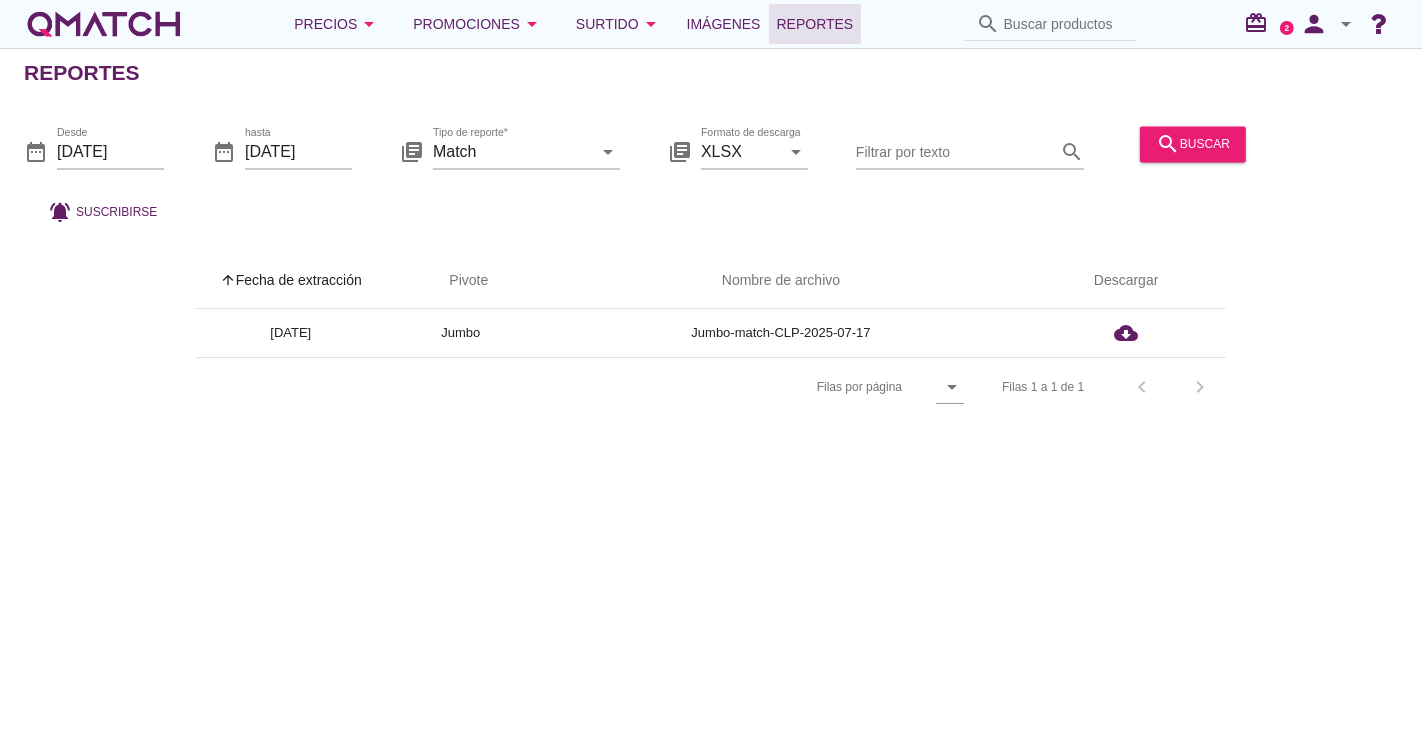 click on "arrow_drop_down" at bounding box center (1346, 24) 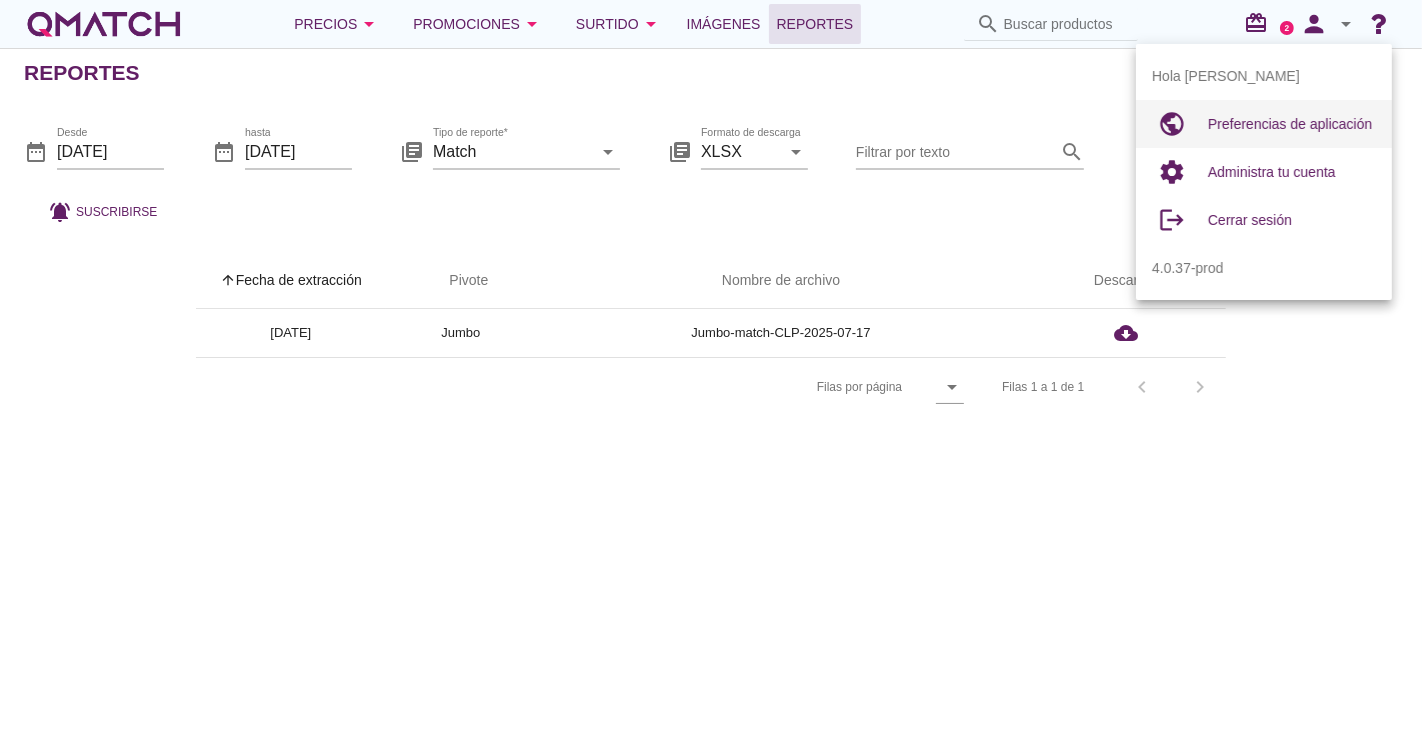 click on "Preferencias de aplicación" at bounding box center [1290, 124] 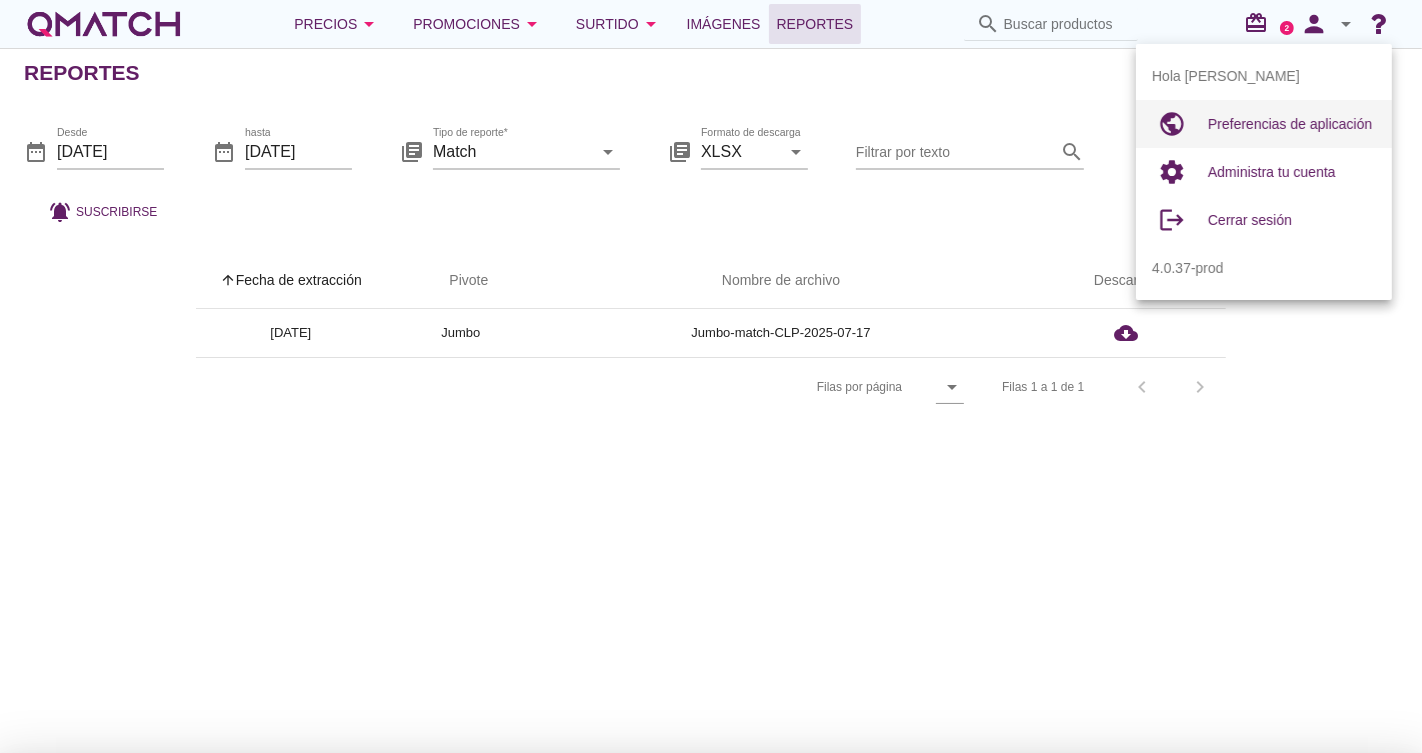 radio on "true" 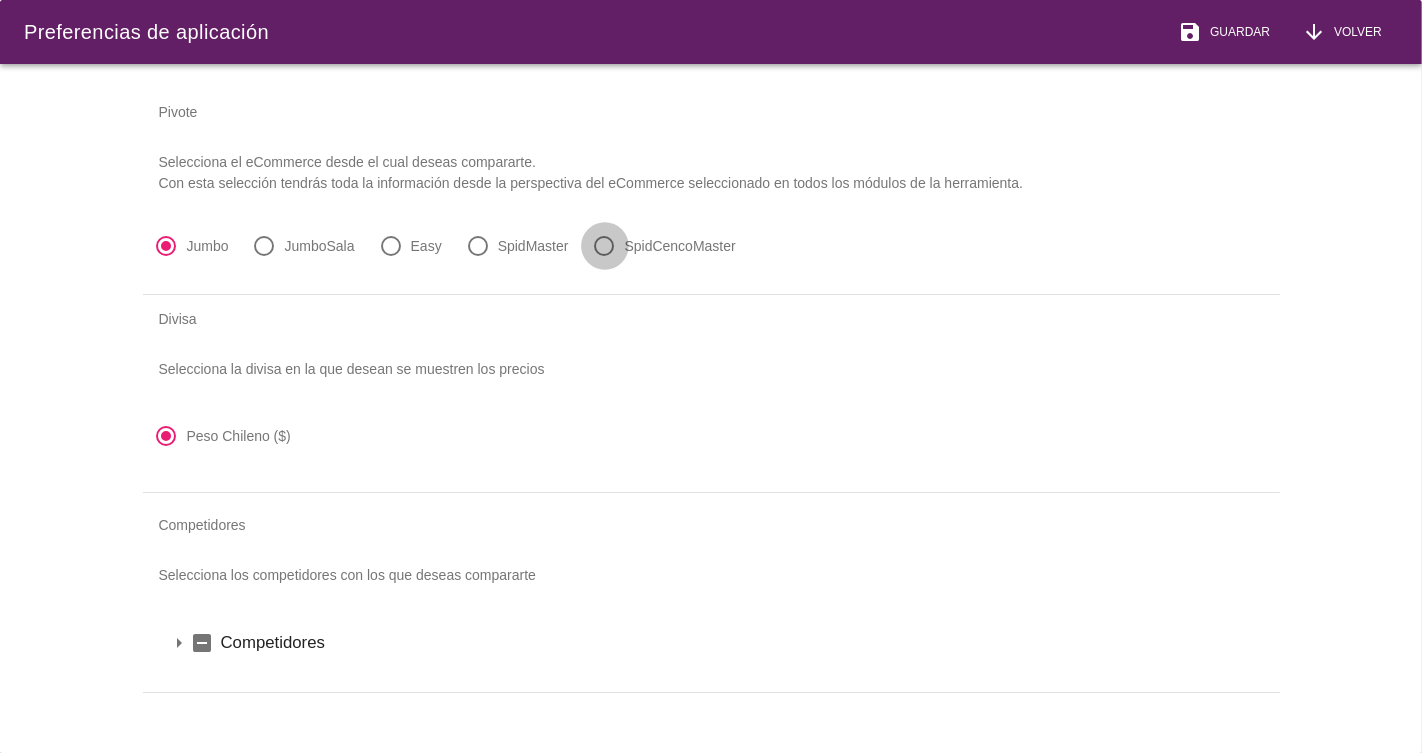 click at bounding box center (605, 246) 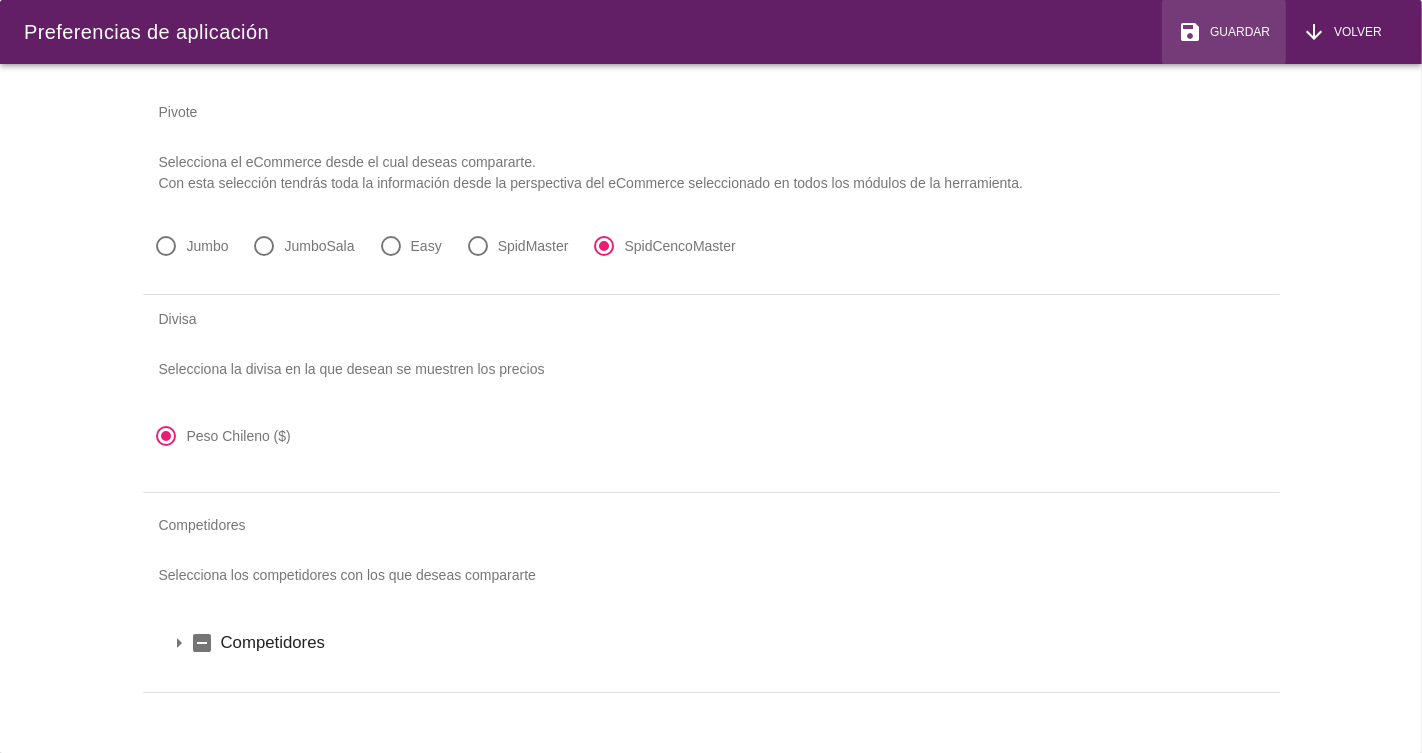 click on "Guardar" at bounding box center (1236, 32) 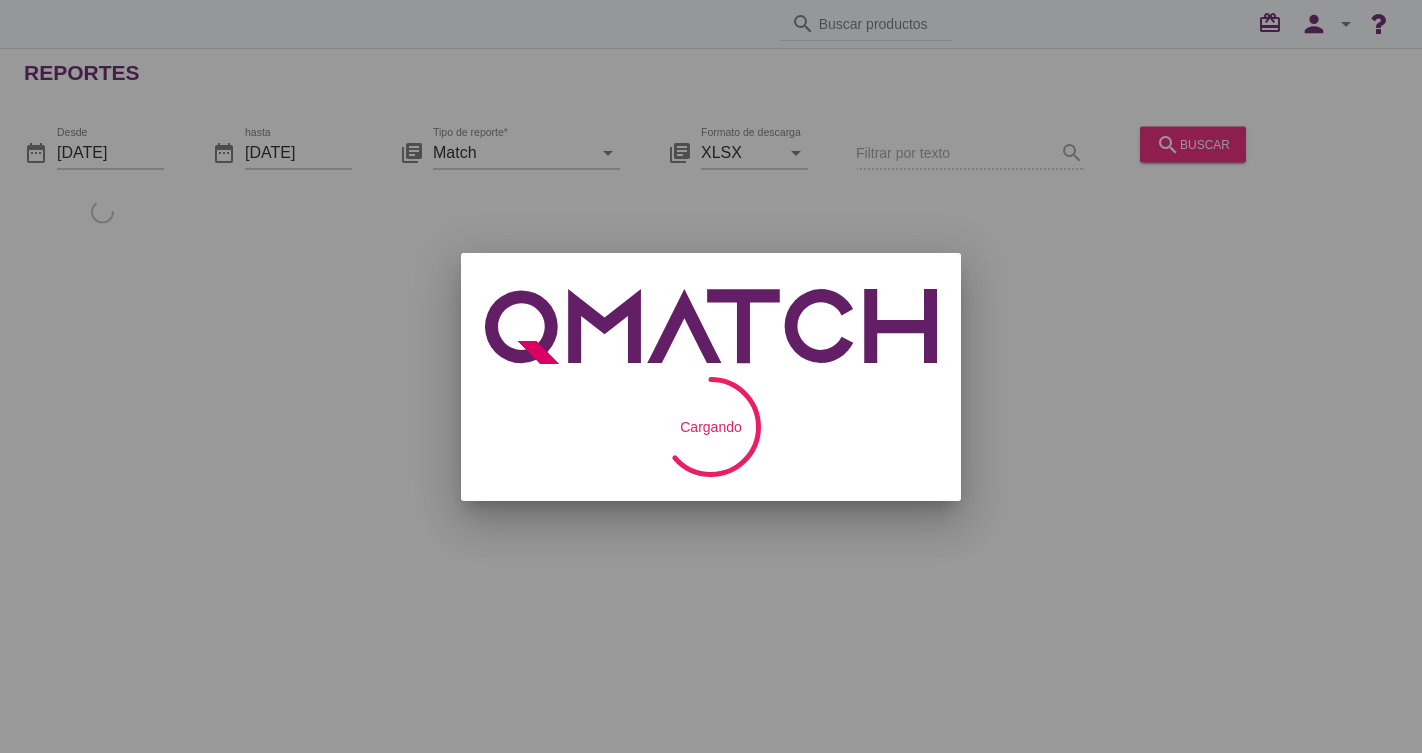 scroll, scrollTop: 0, scrollLeft: 0, axis: both 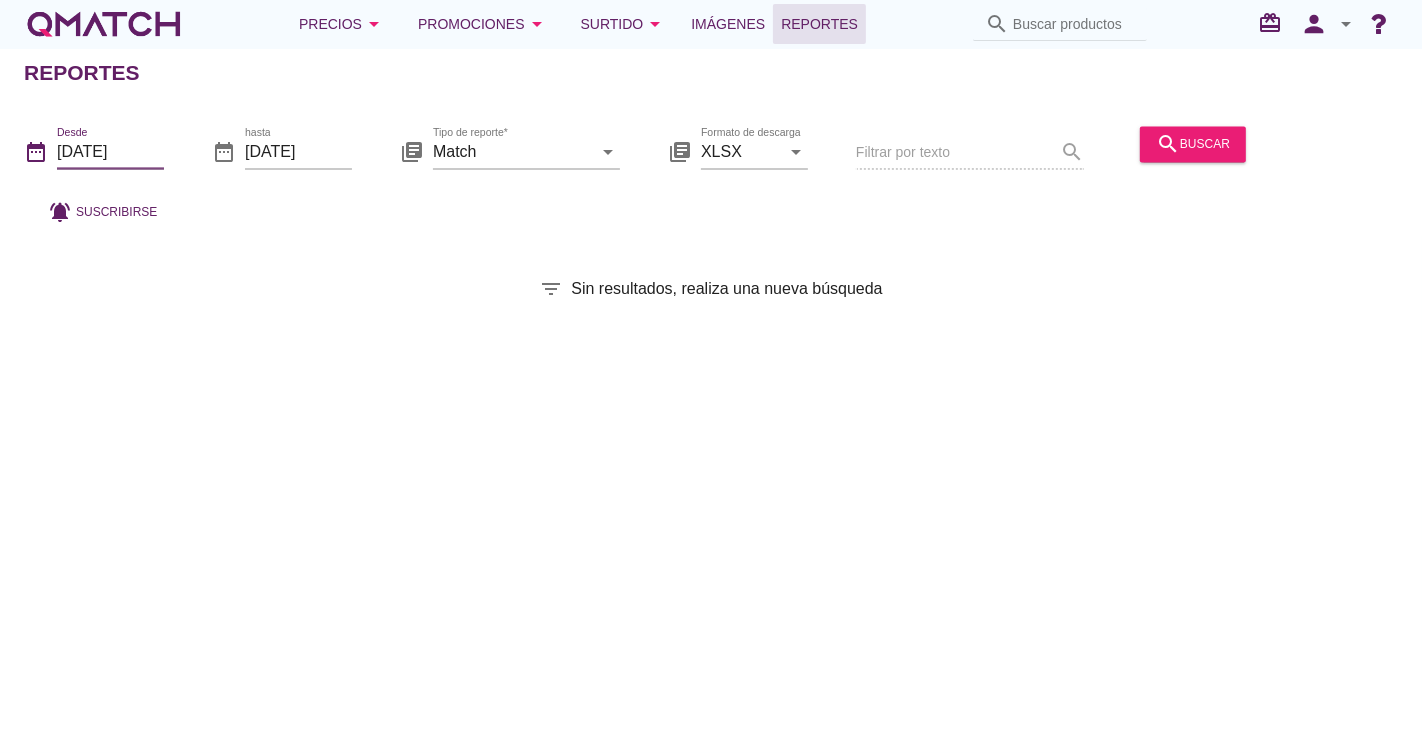 drag, startPoint x: 100, startPoint y: 143, endPoint x: 200, endPoint y: 251, distance: 147.18695 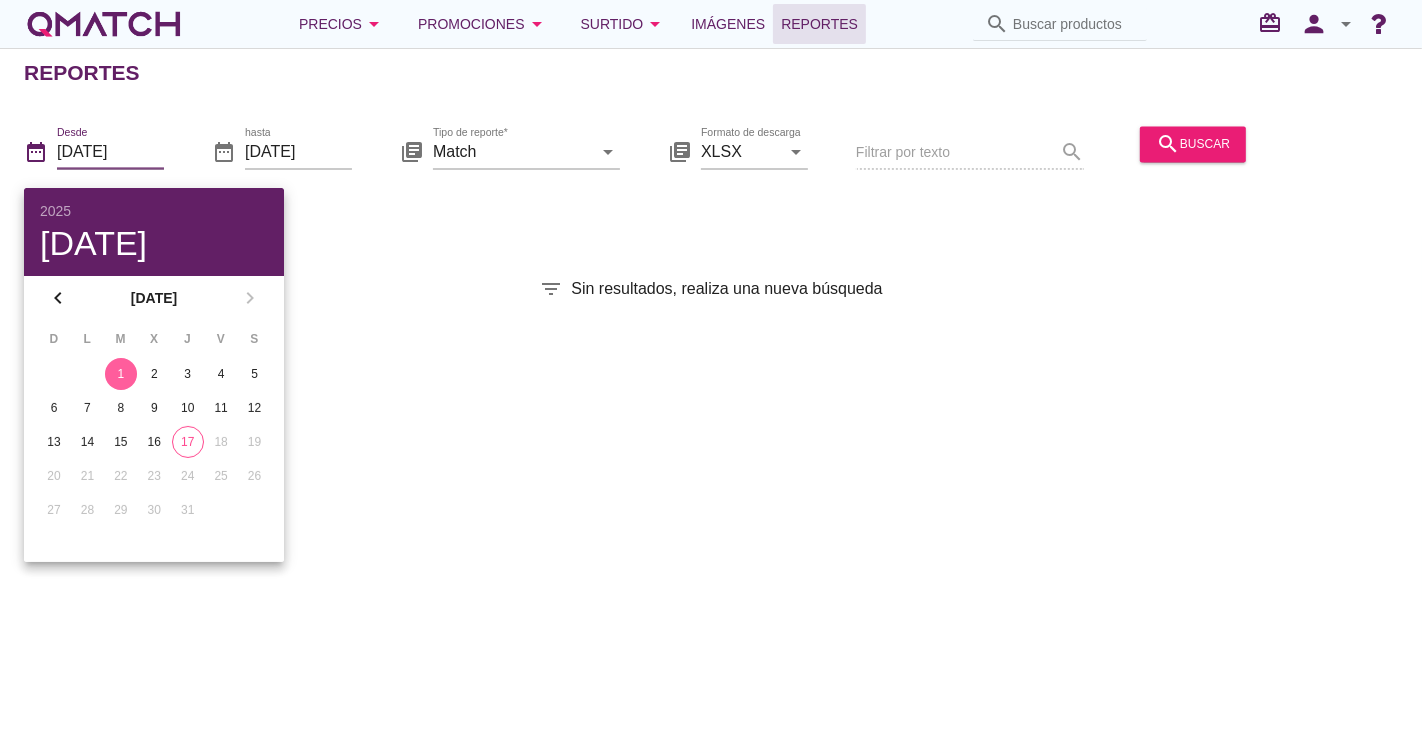 click on "18" at bounding box center (220, 442) 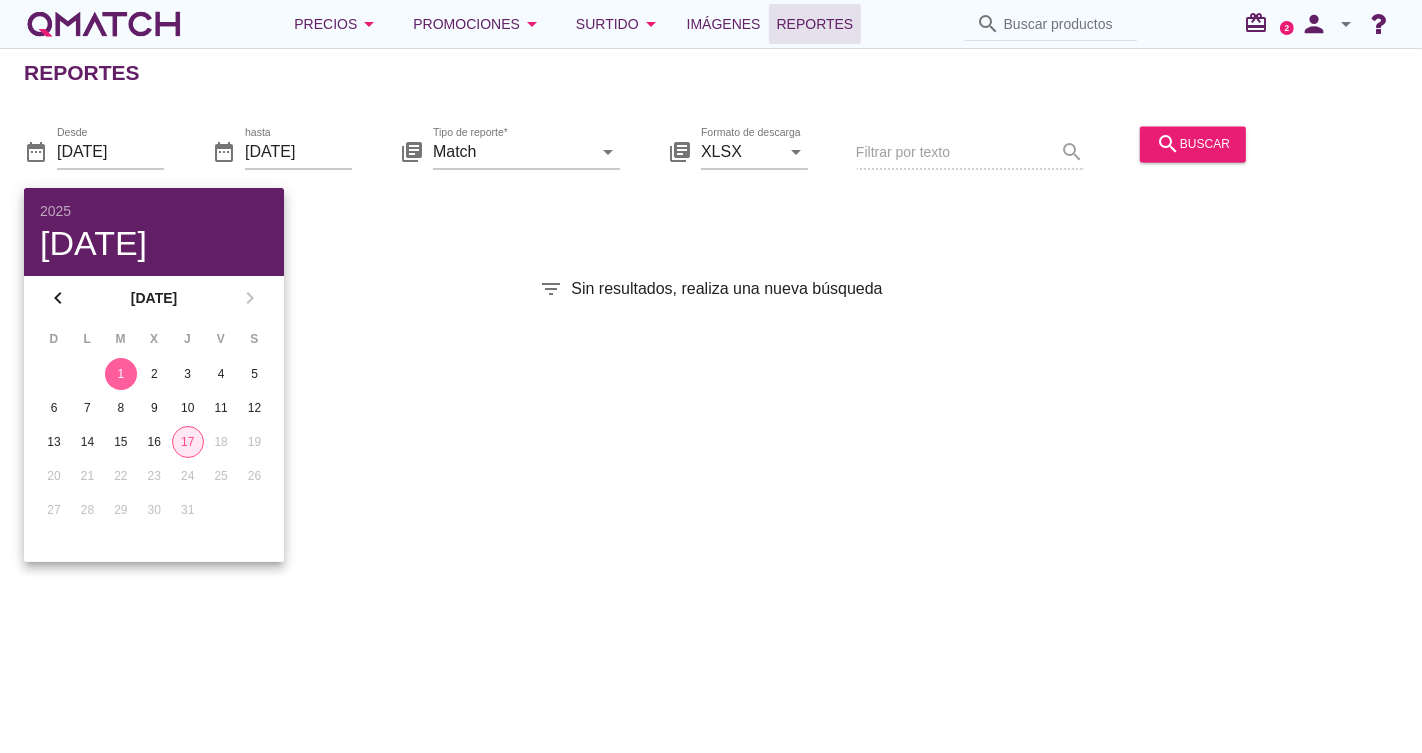 click on "17" at bounding box center [188, 442] 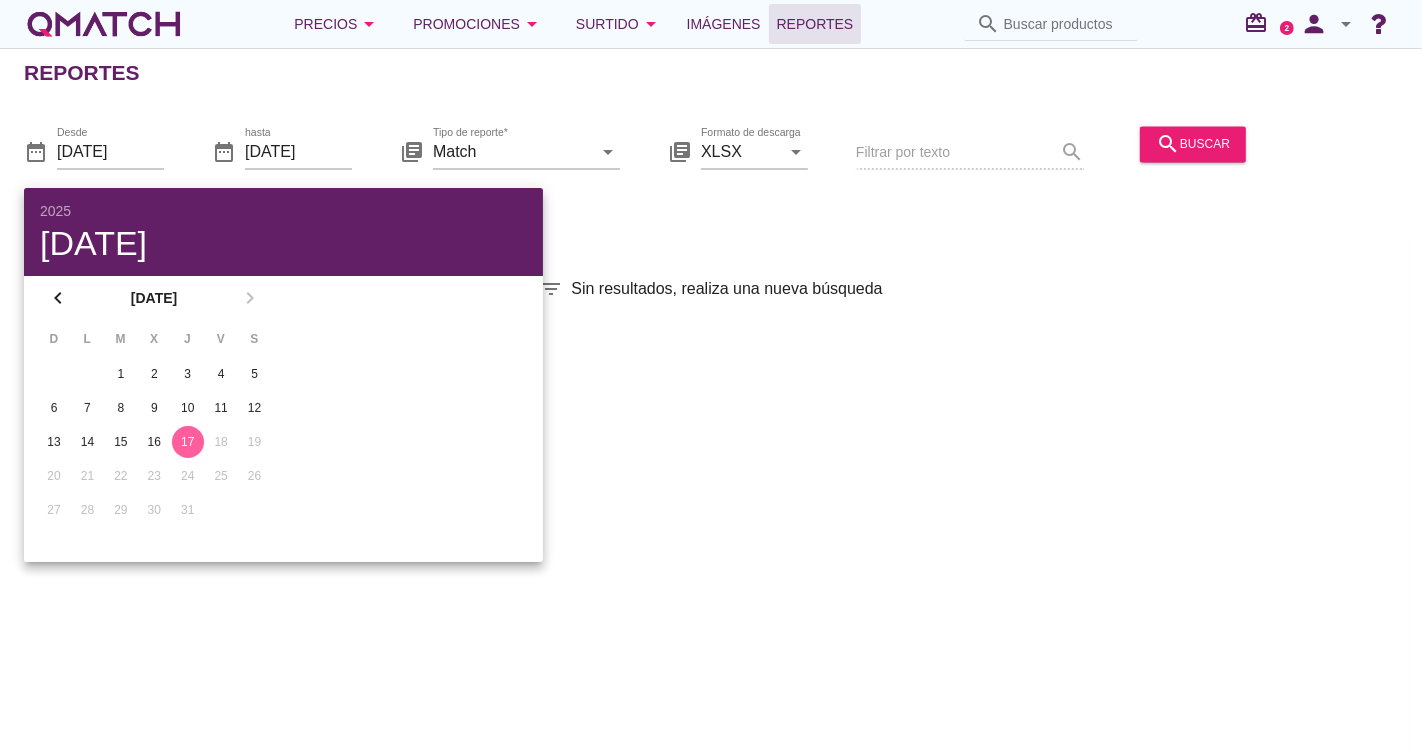 type on "[DATE]" 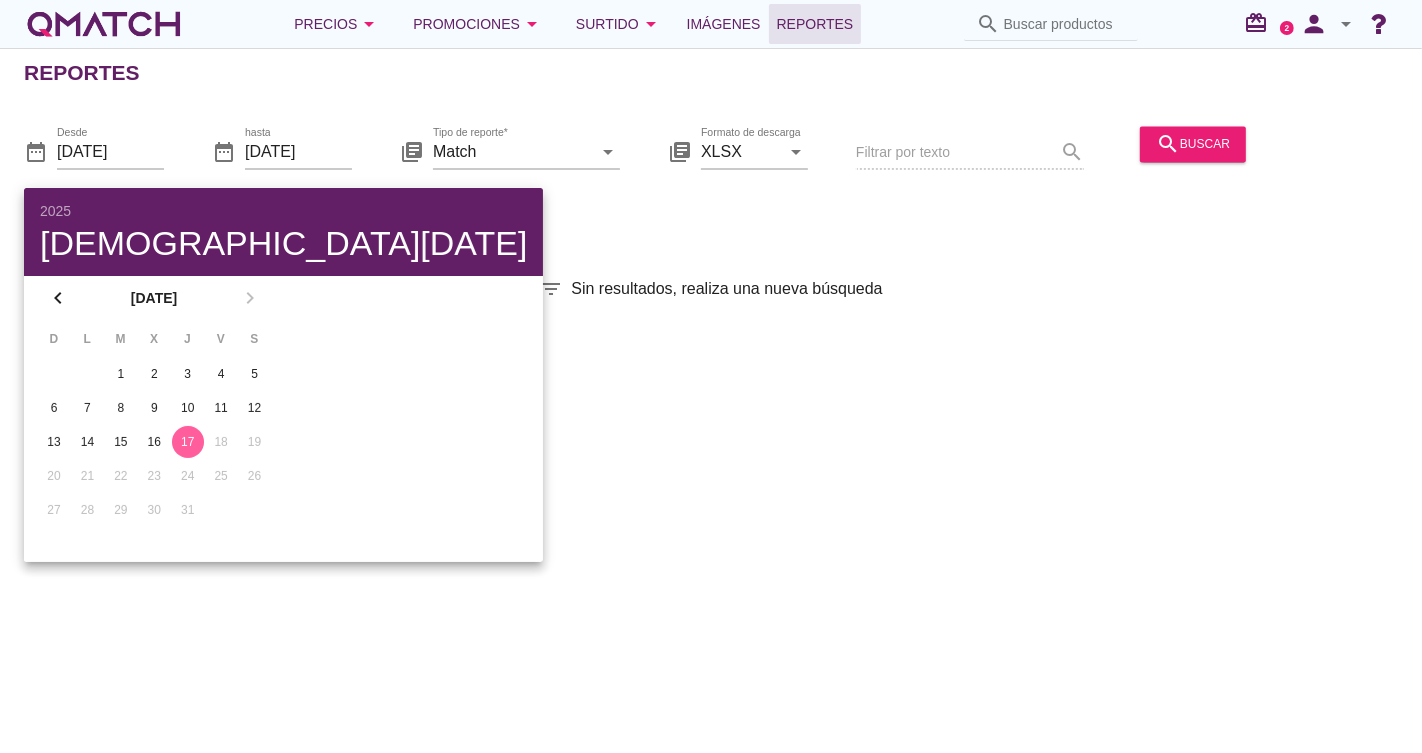 drag, startPoint x: 571, startPoint y: 387, endPoint x: 1092, endPoint y: 186, distance: 558.42816 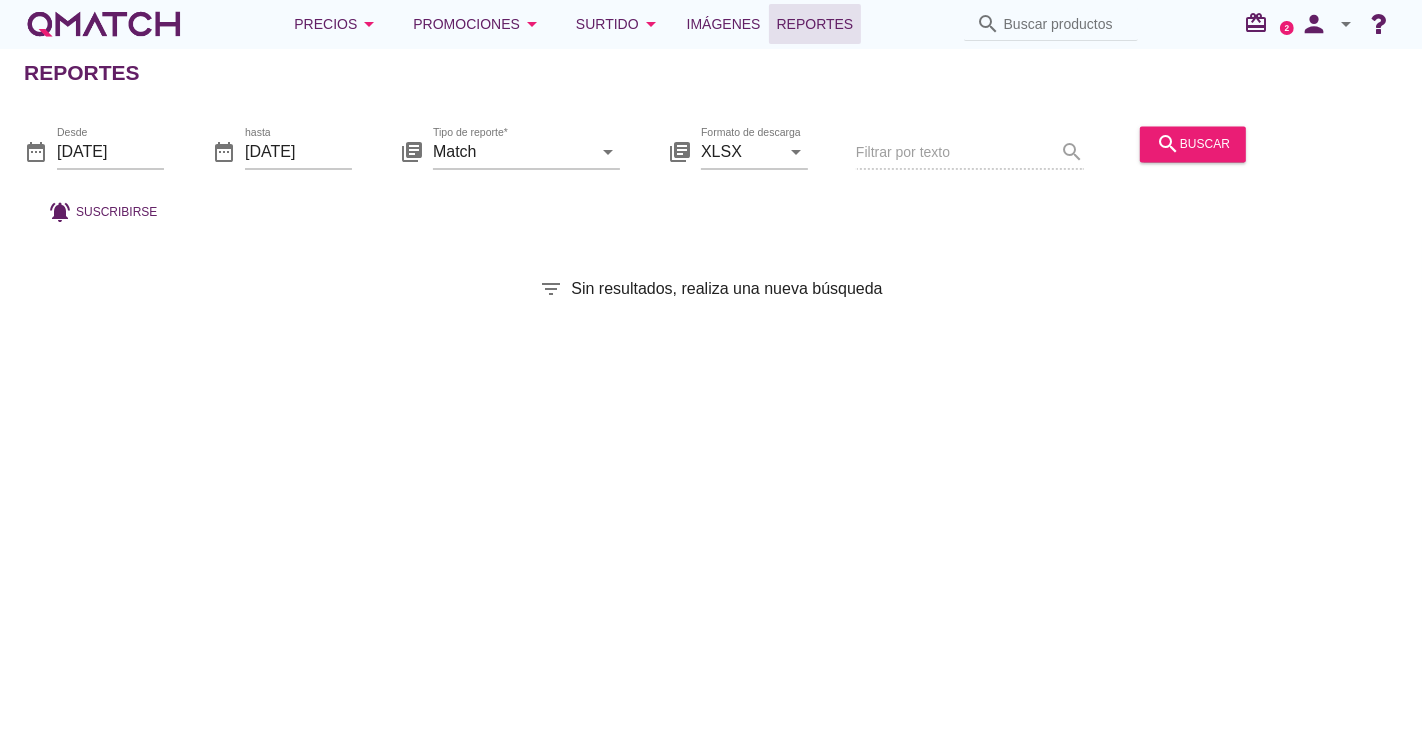 click on "search
buscar" at bounding box center (1193, 154) 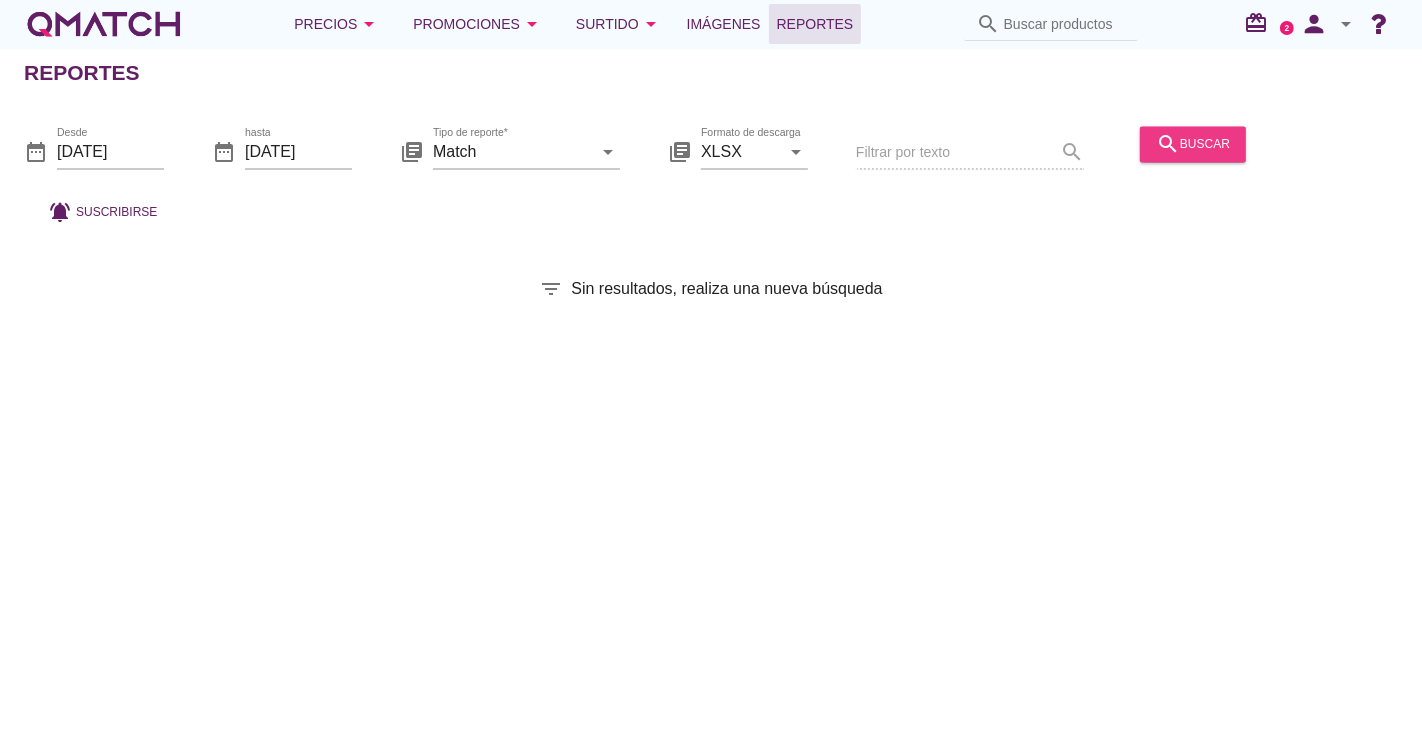 click on "search
buscar" at bounding box center [1193, 144] 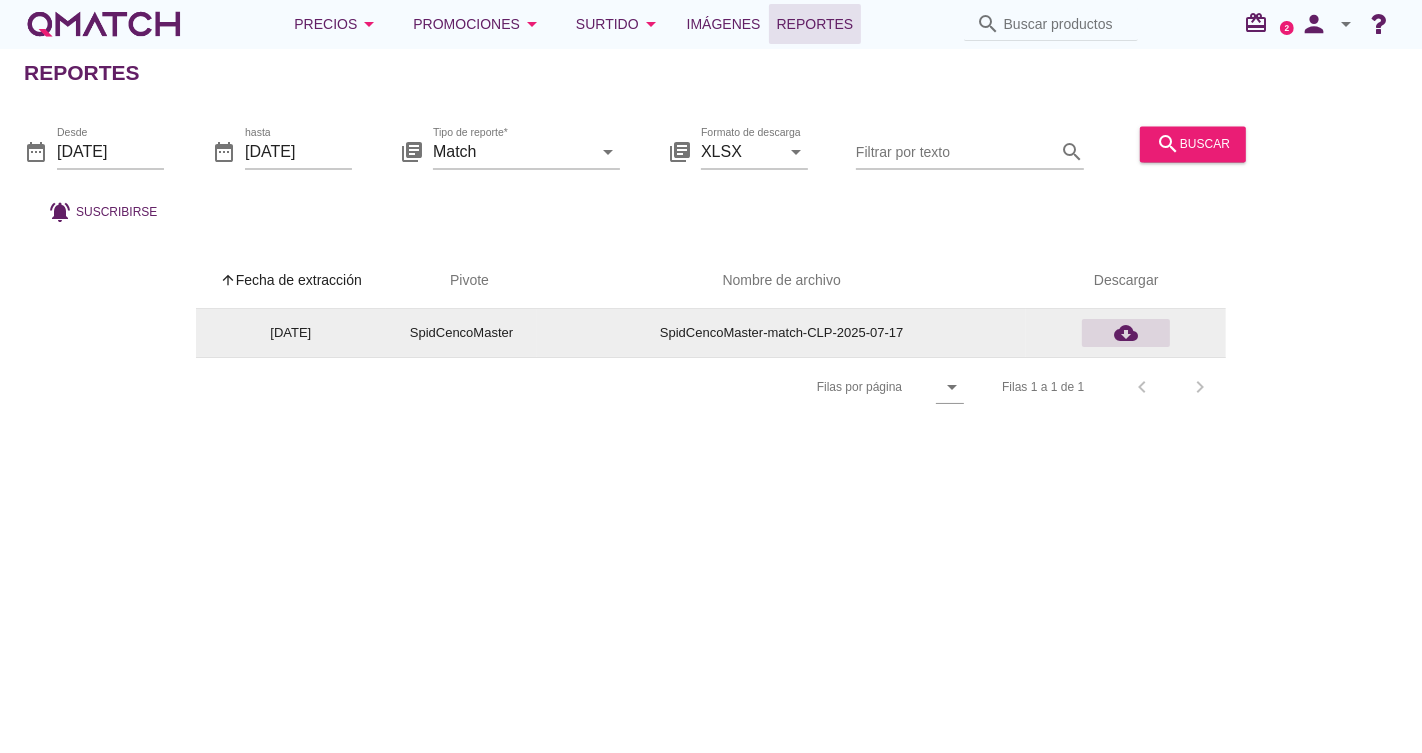 click on "cloud_download" at bounding box center (1126, 333) 